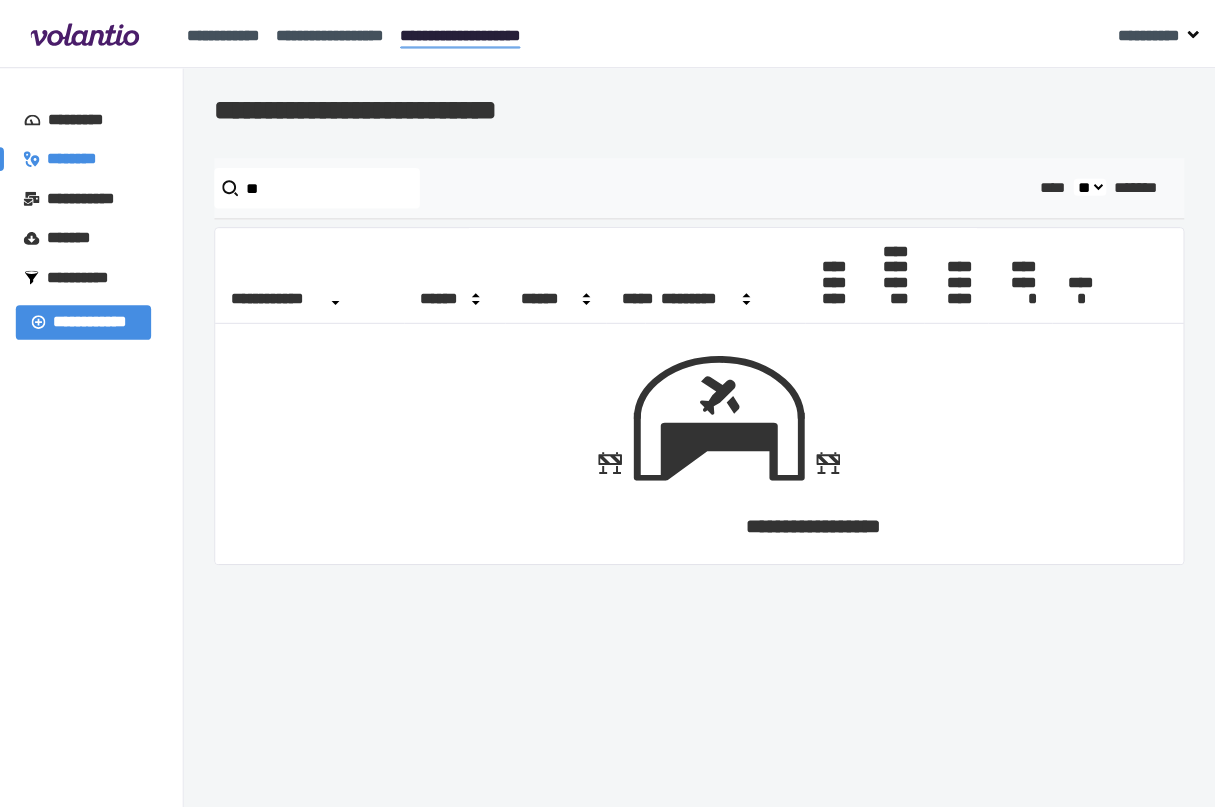 scroll, scrollTop: 0, scrollLeft: 0, axis: both 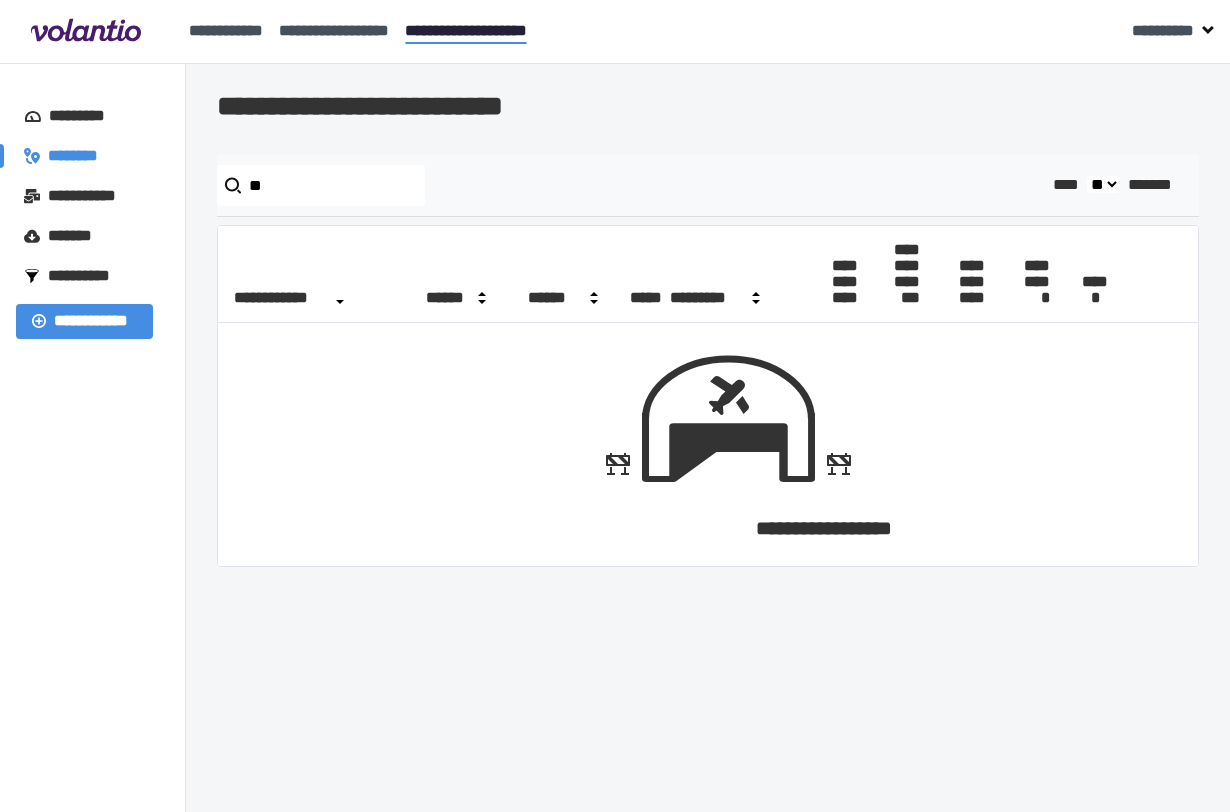 drag, startPoint x: 0, startPoint y: 0, endPoint x: 287, endPoint y: 181, distance: 339.3081 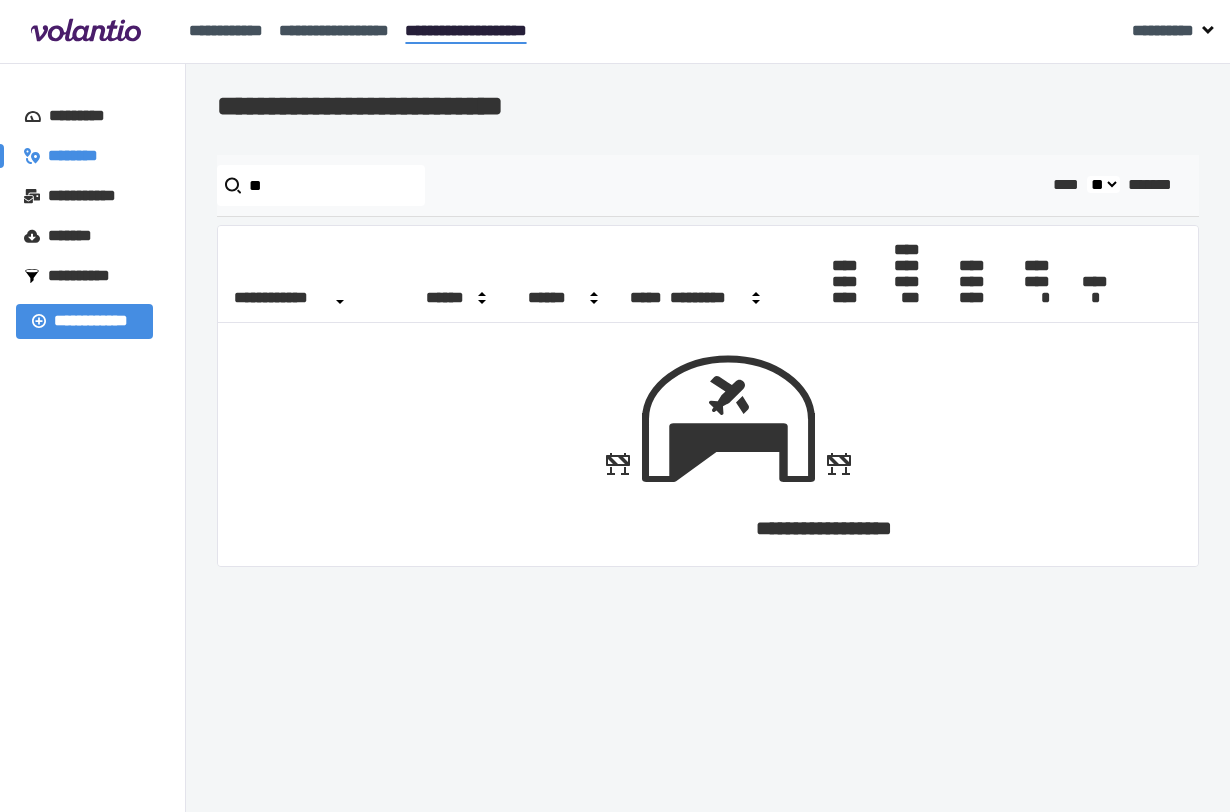 click on "**" at bounding box center [321, 185] 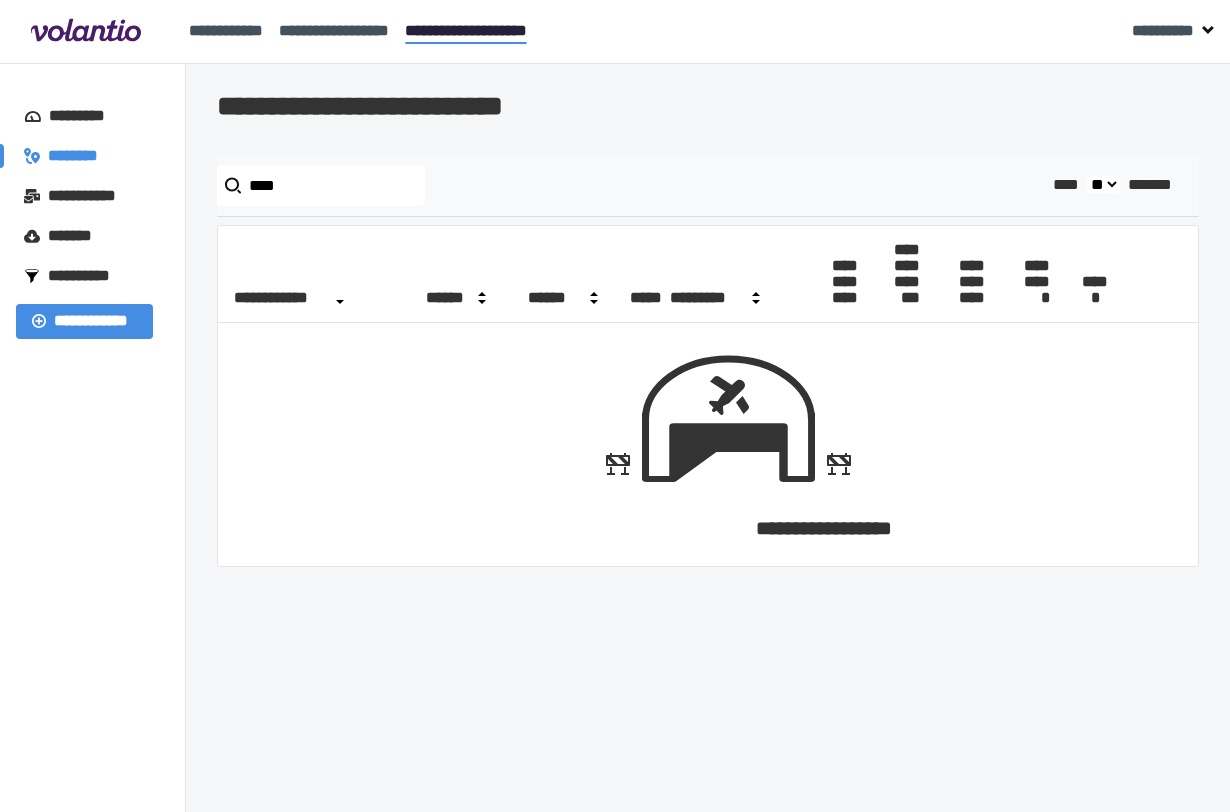 click on "**********" at bounding box center (93, 438) 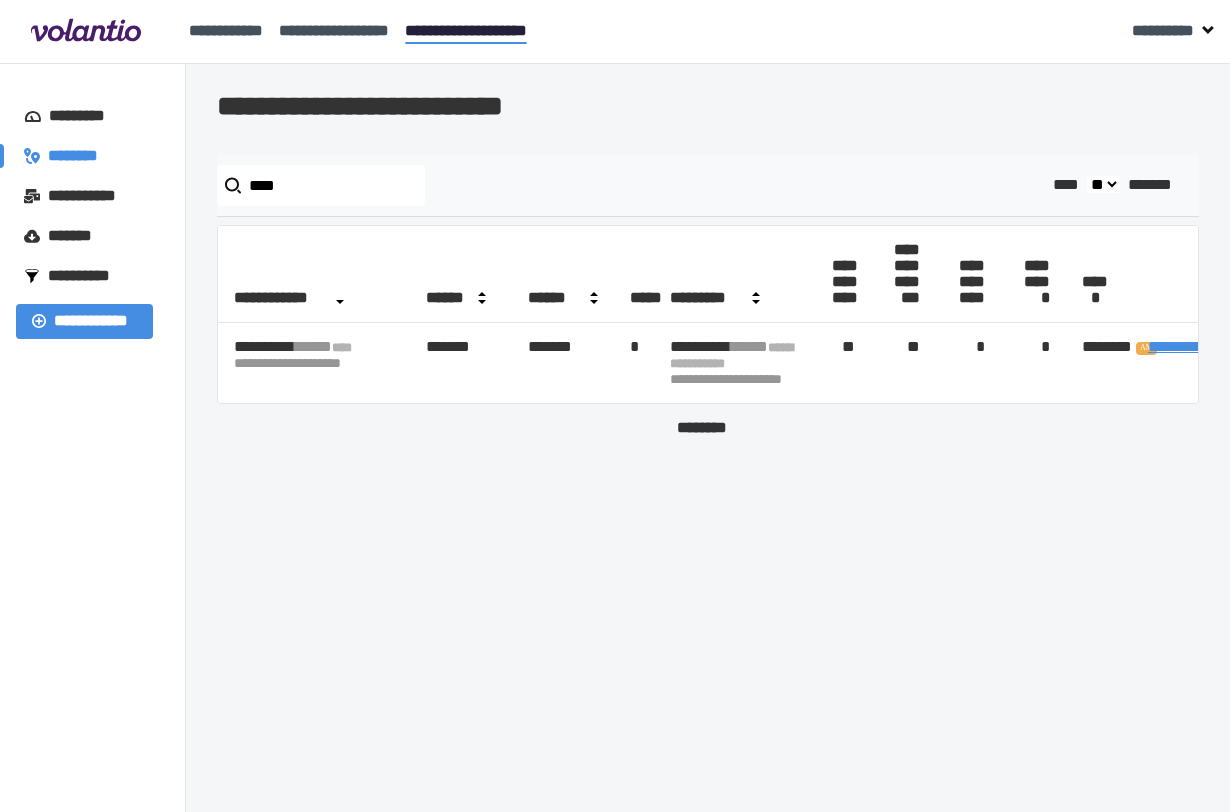 drag, startPoint x: 65, startPoint y: 610, endPoint x: 284, endPoint y: 286, distance: 391.0716 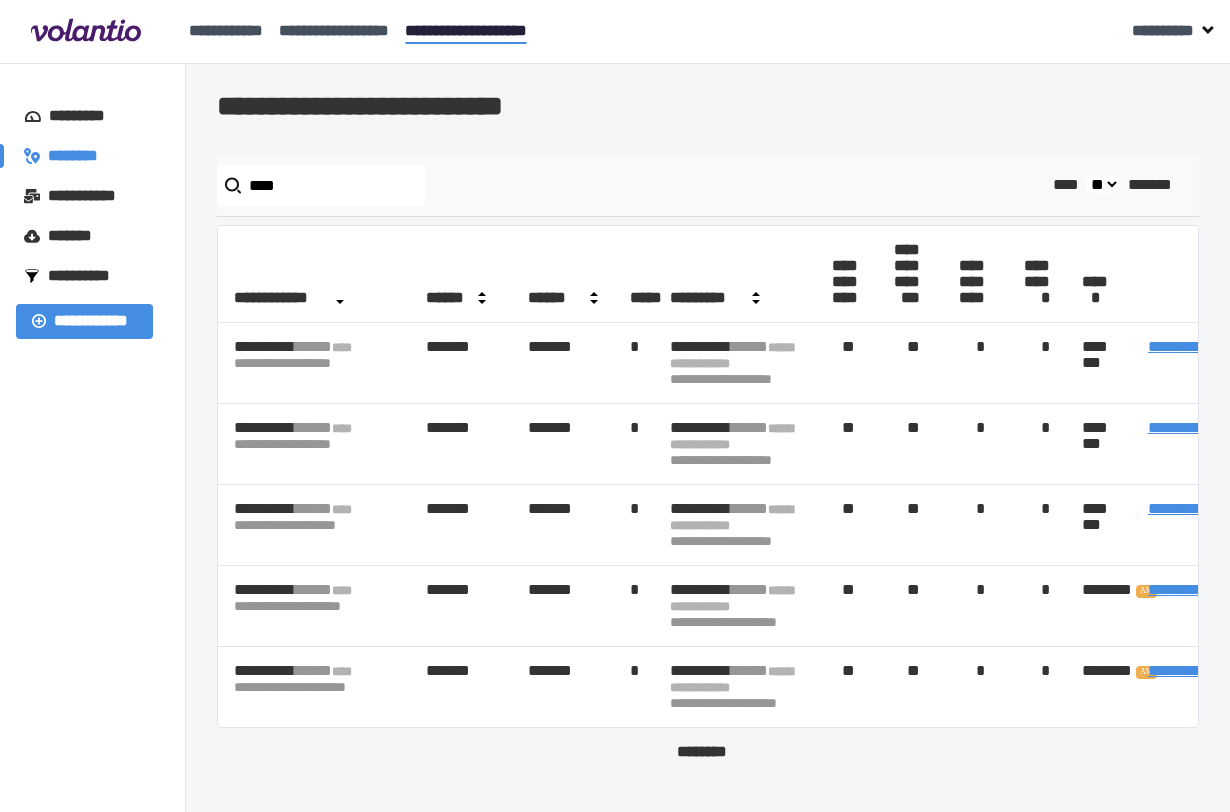 click on "**********" at bounding box center [93, 438] 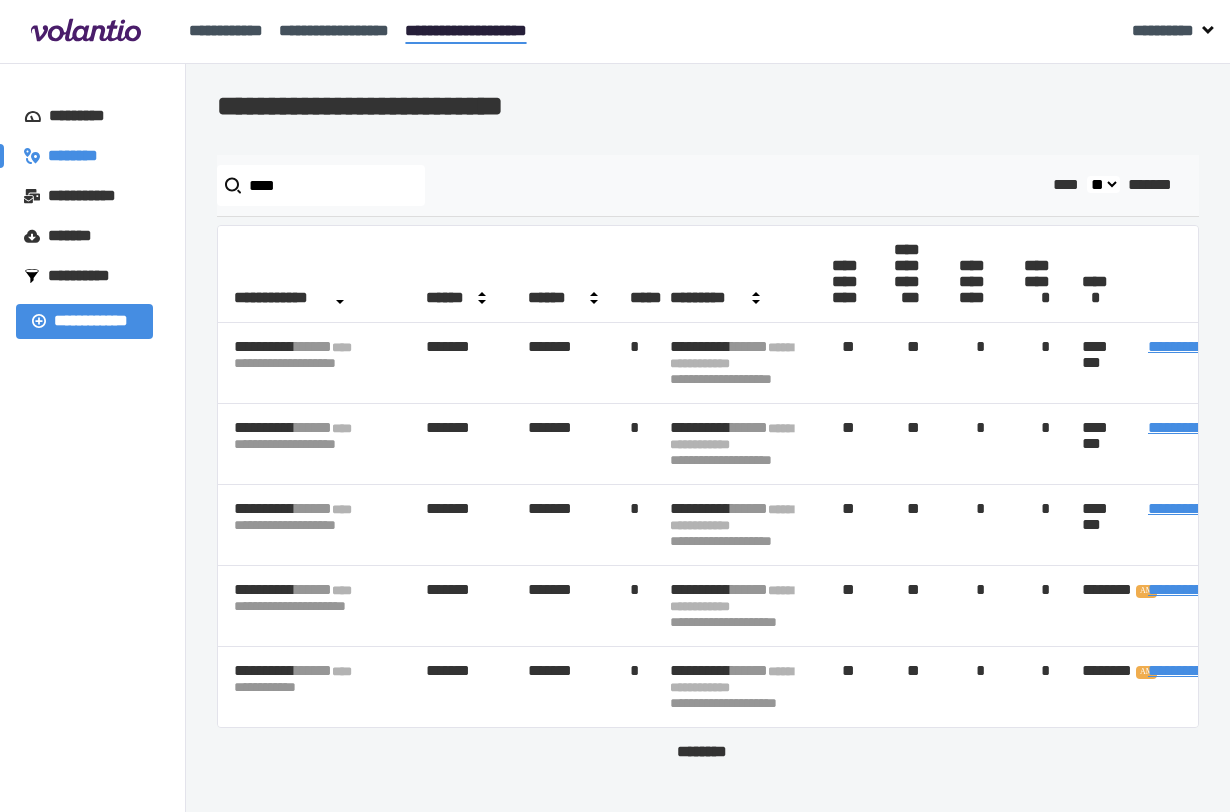 click on "****" at bounding box center (321, 185) 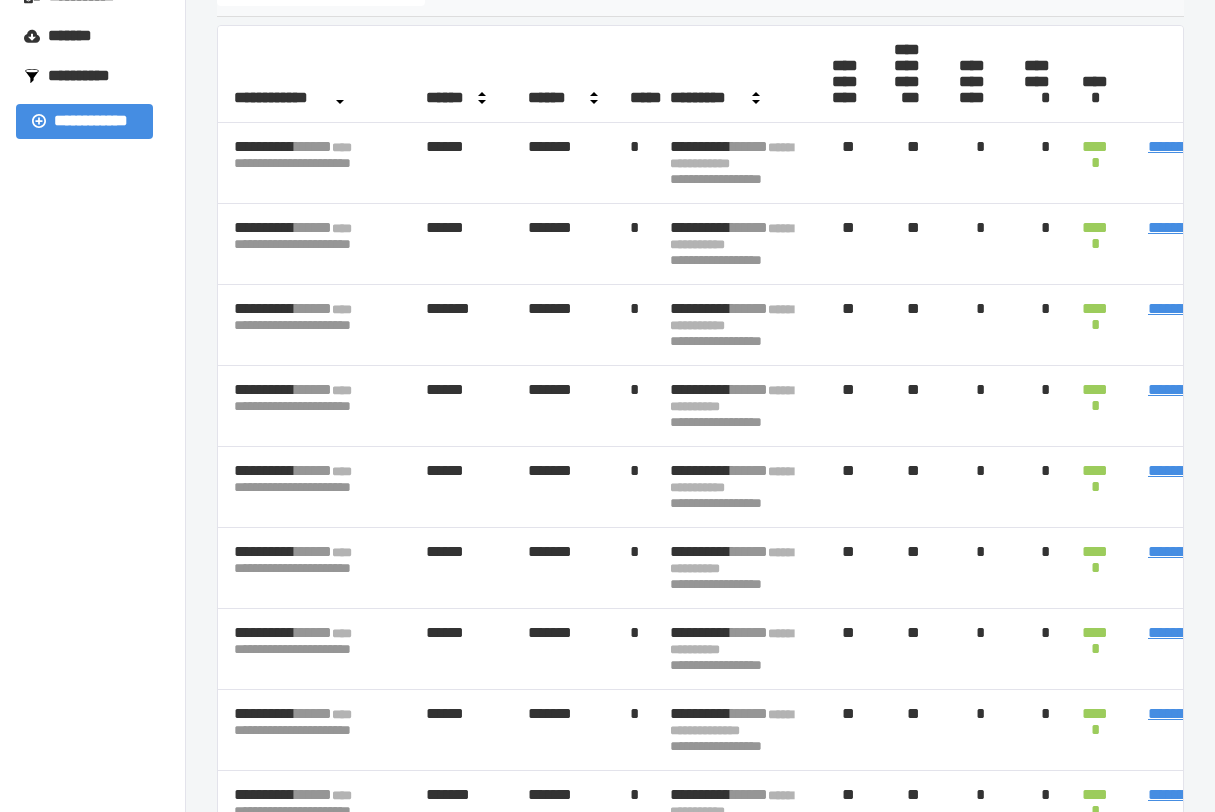 scroll, scrollTop: 393, scrollLeft: 0, axis: vertical 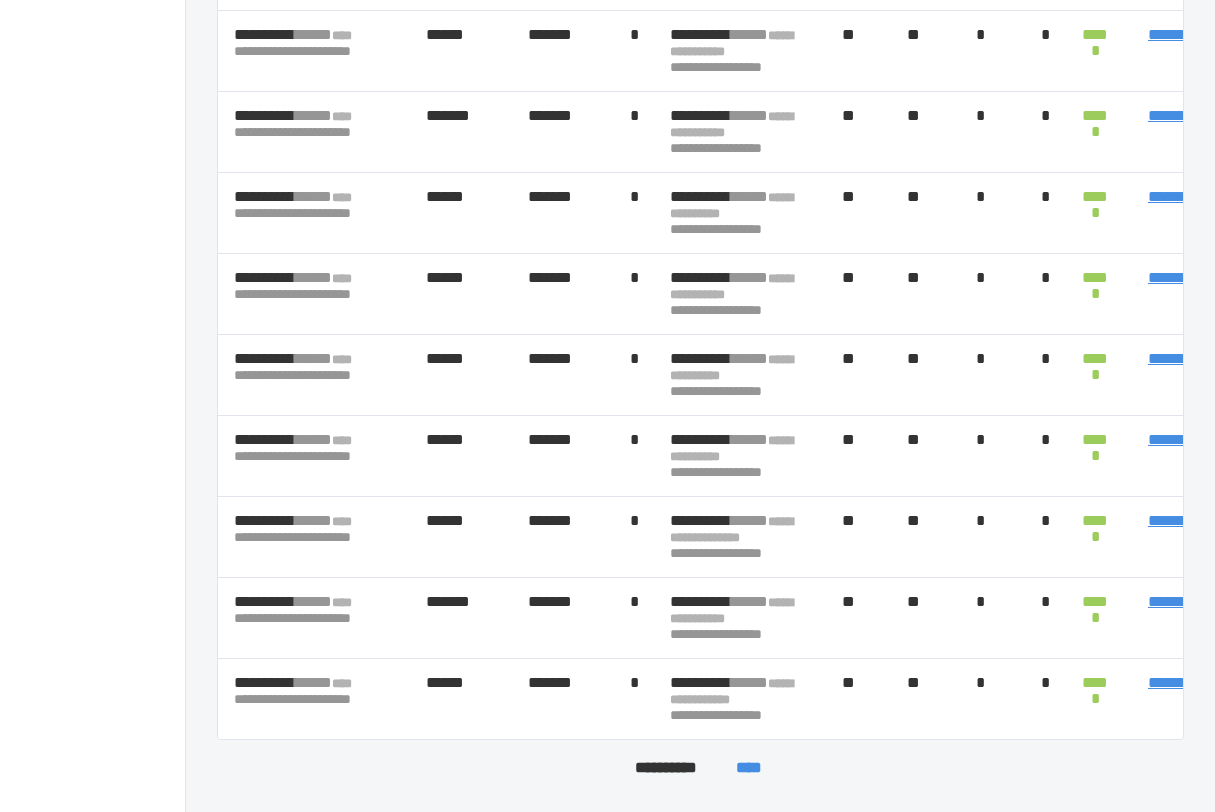 click on "****" at bounding box center [748, 768] 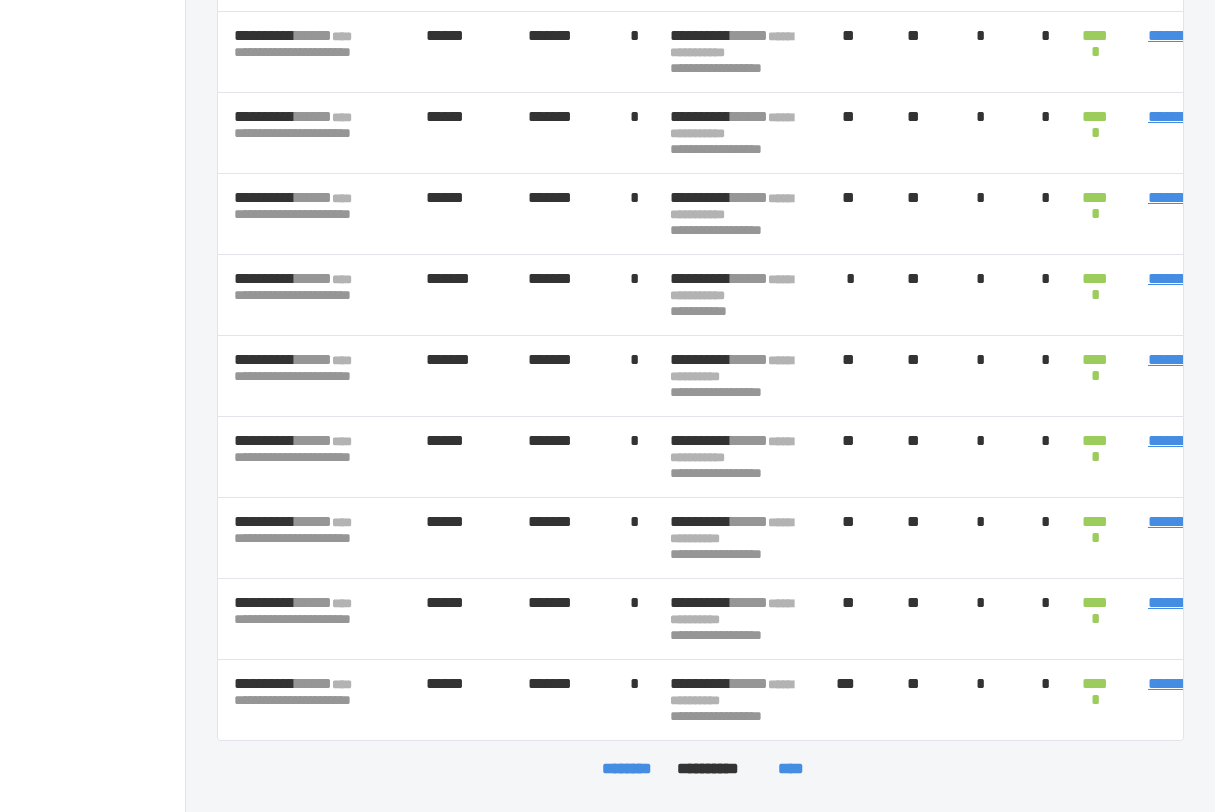 scroll, scrollTop: 393, scrollLeft: 0, axis: vertical 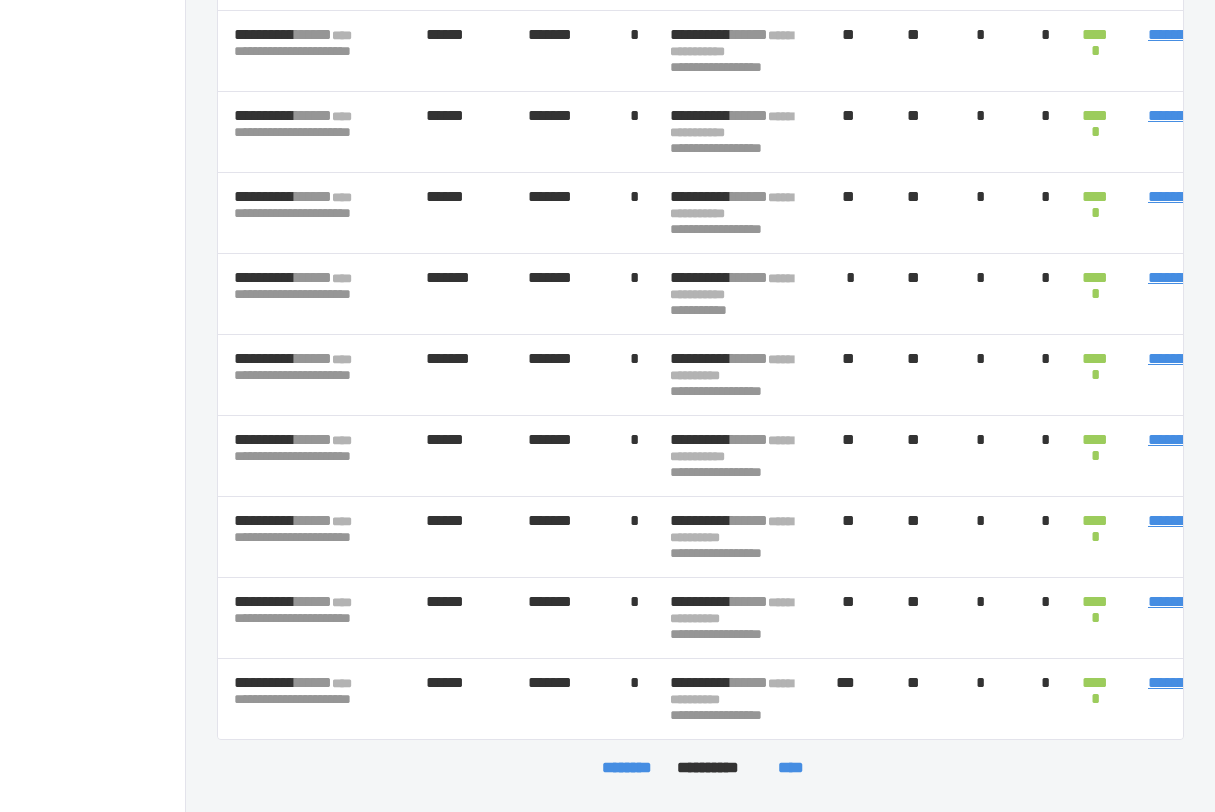 click on "********" at bounding box center [627, 768] 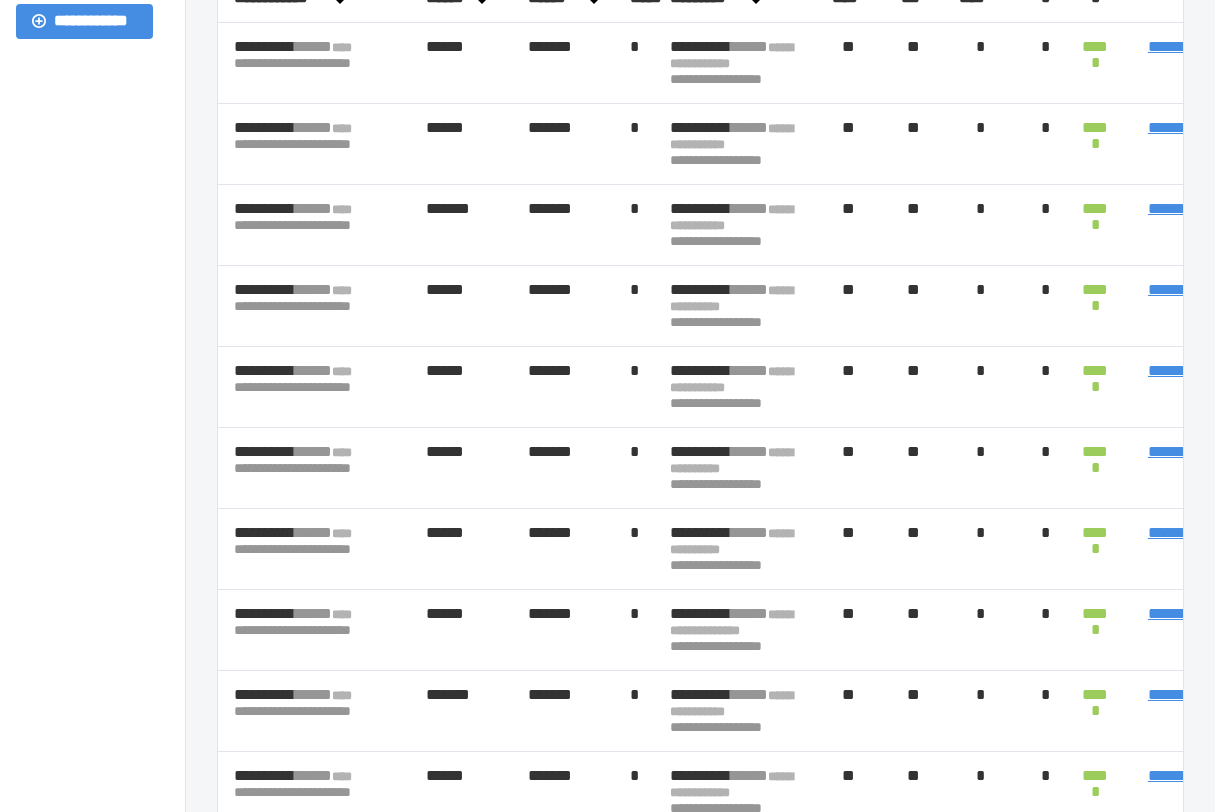 scroll, scrollTop: 393, scrollLeft: 0, axis: vertical 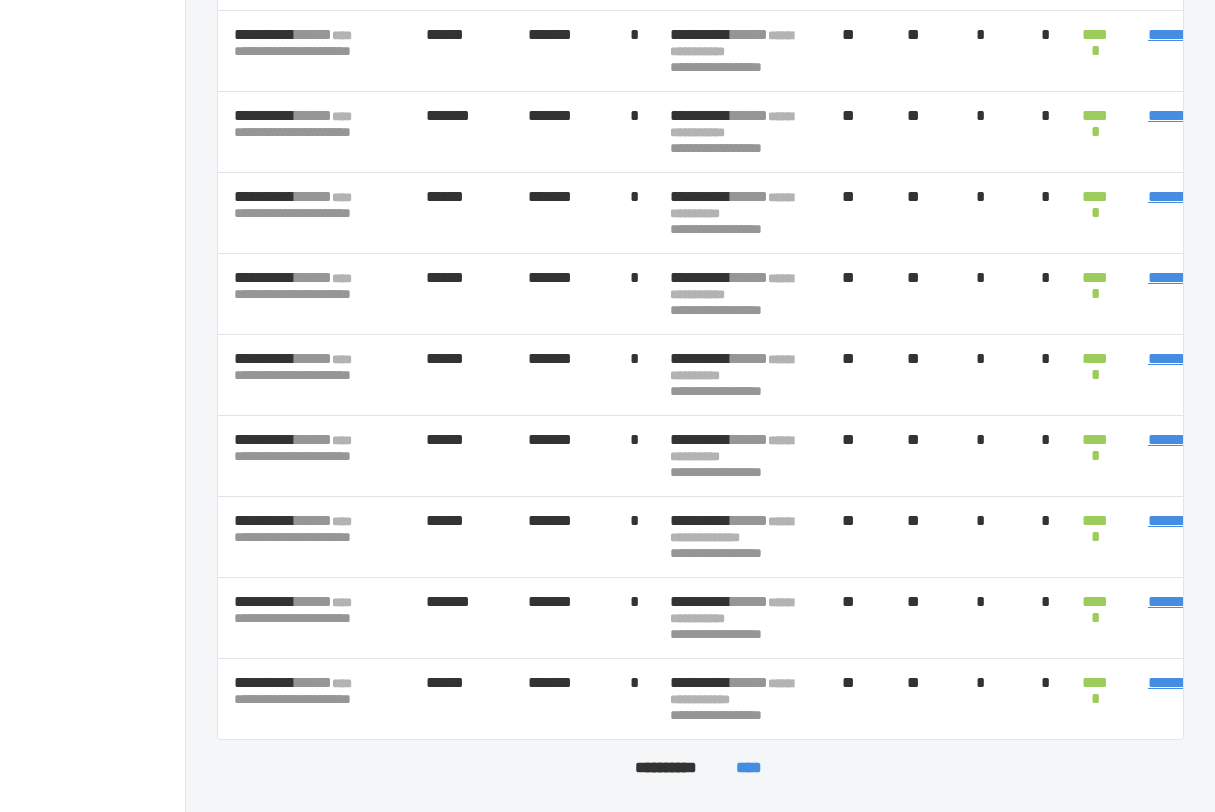 click on "****" at bounding box center [748, 768] 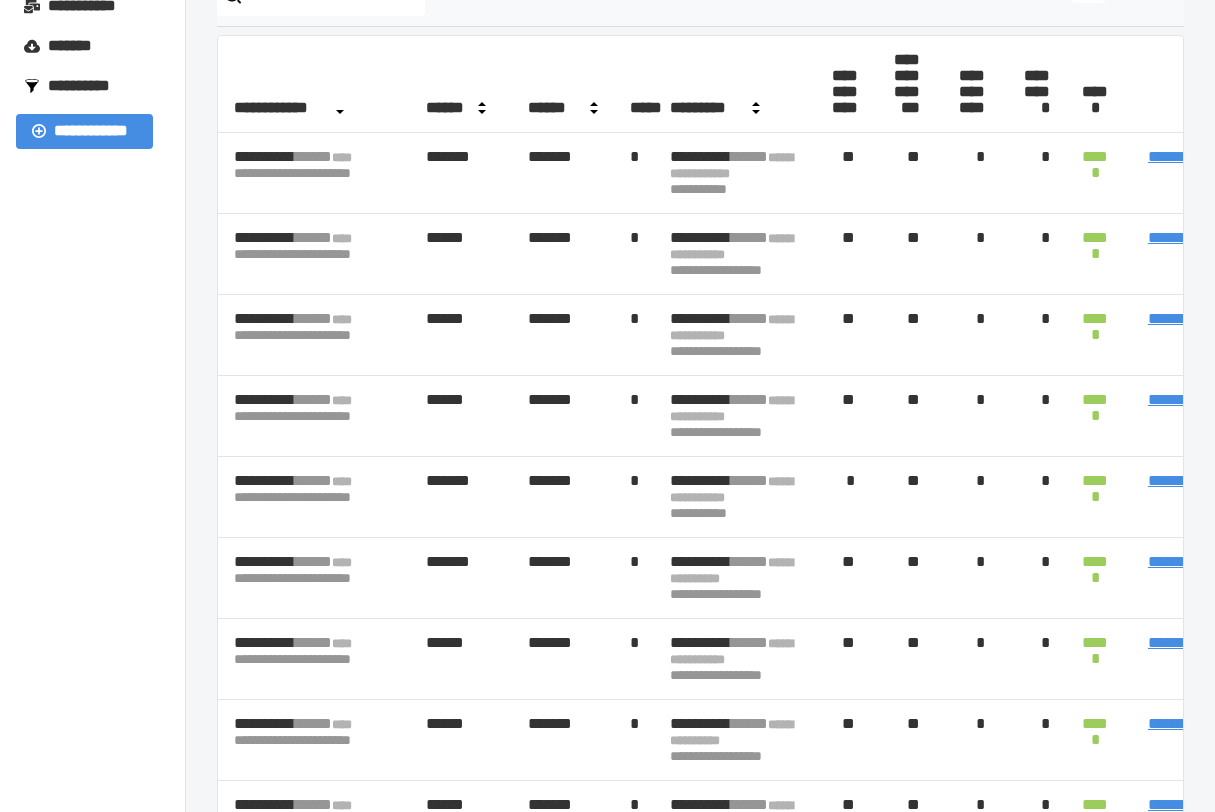scroll, scrollTop: 393, scrollLeft: 0, axis: vertical 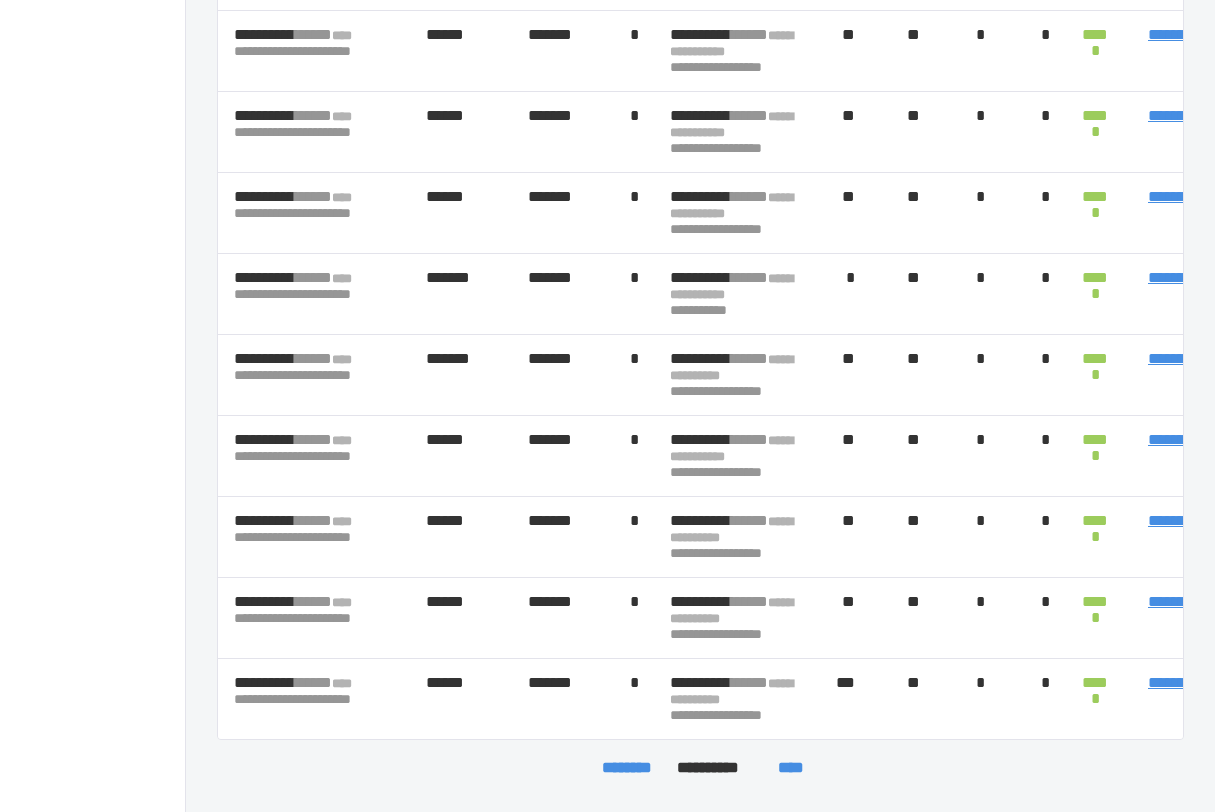 click on "****" at bounding box center [790, 768] 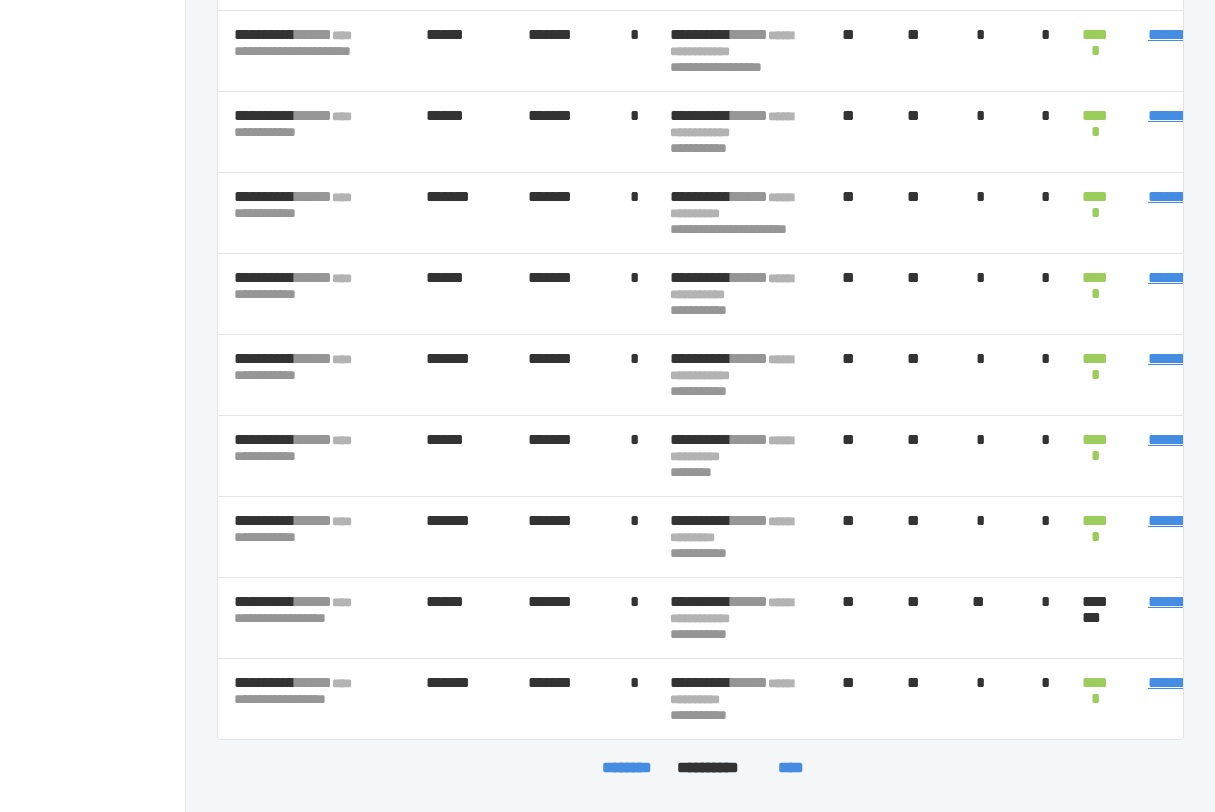 scroll, scrollTop: 409, scrollLeft: 0, axis: vertical 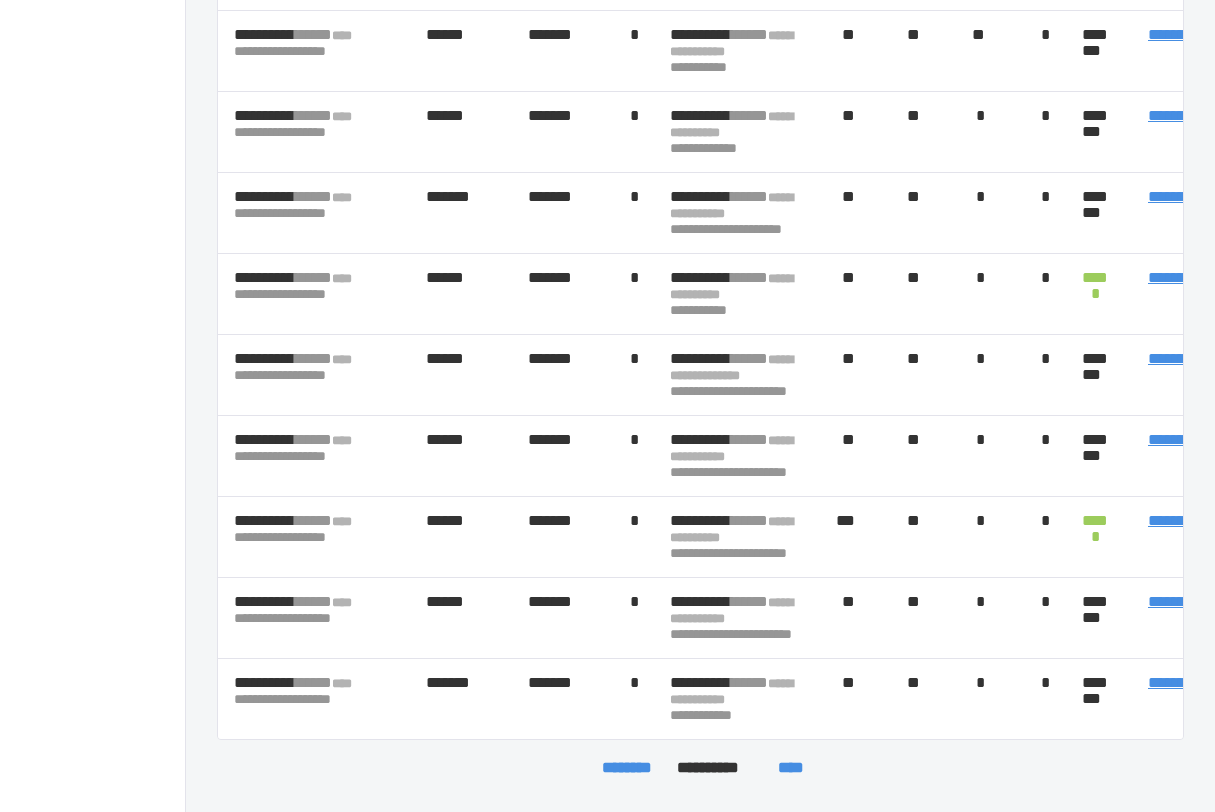 click on "****" at bounding box center (790, 768) 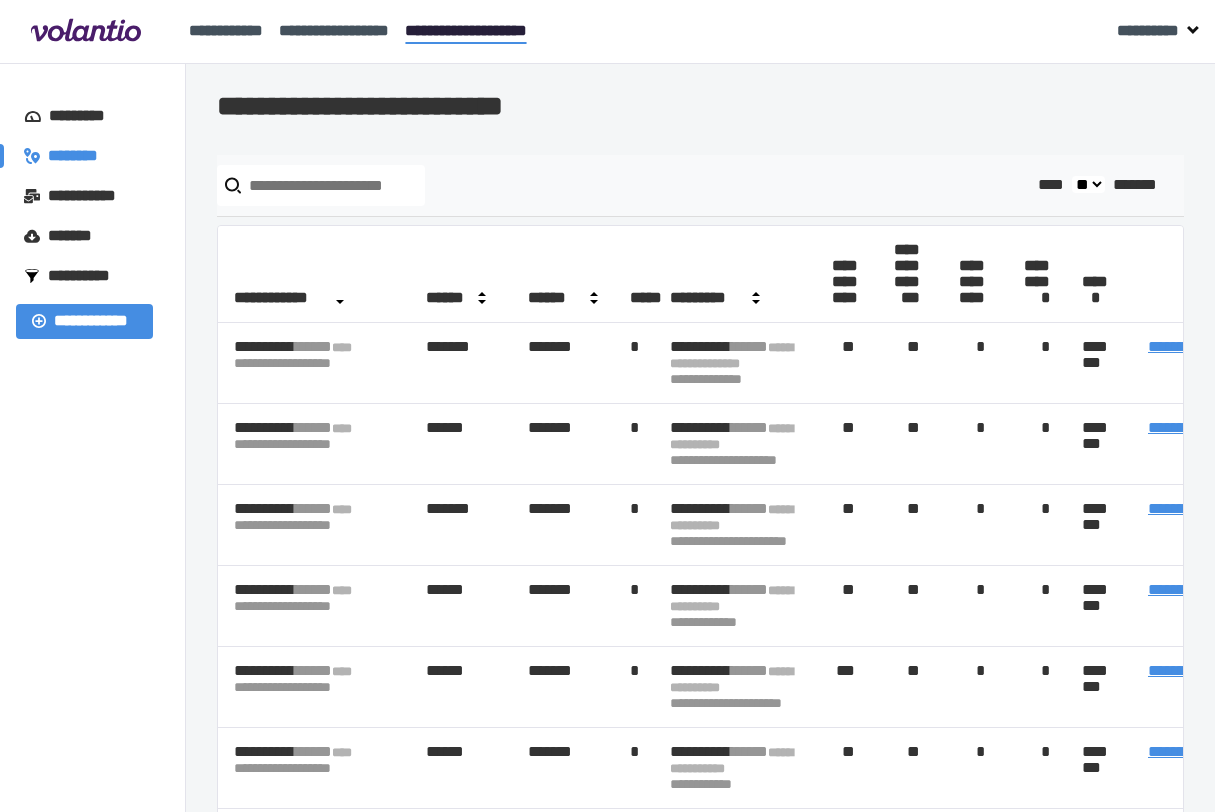 click on "**********" at bounding box center (93, 634) 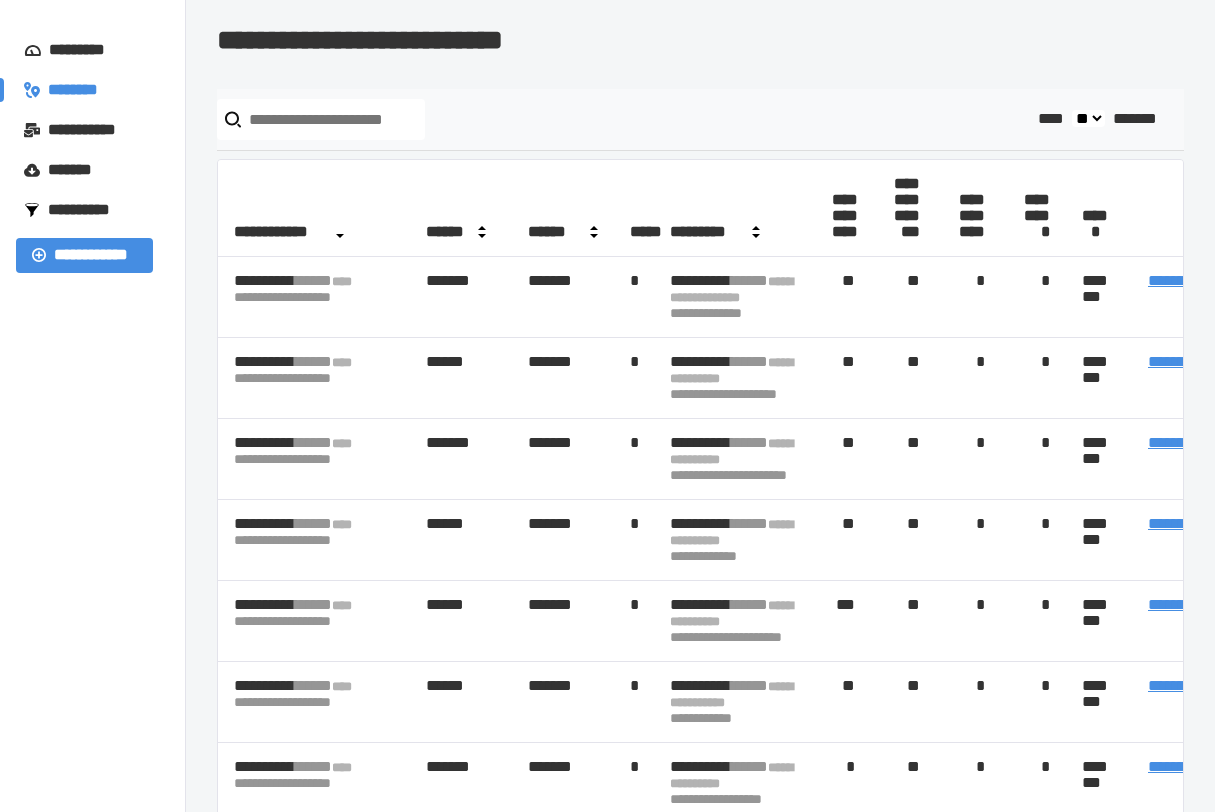 scroll, scrollTop: 100, scrollLeft: 0, axis: vertical 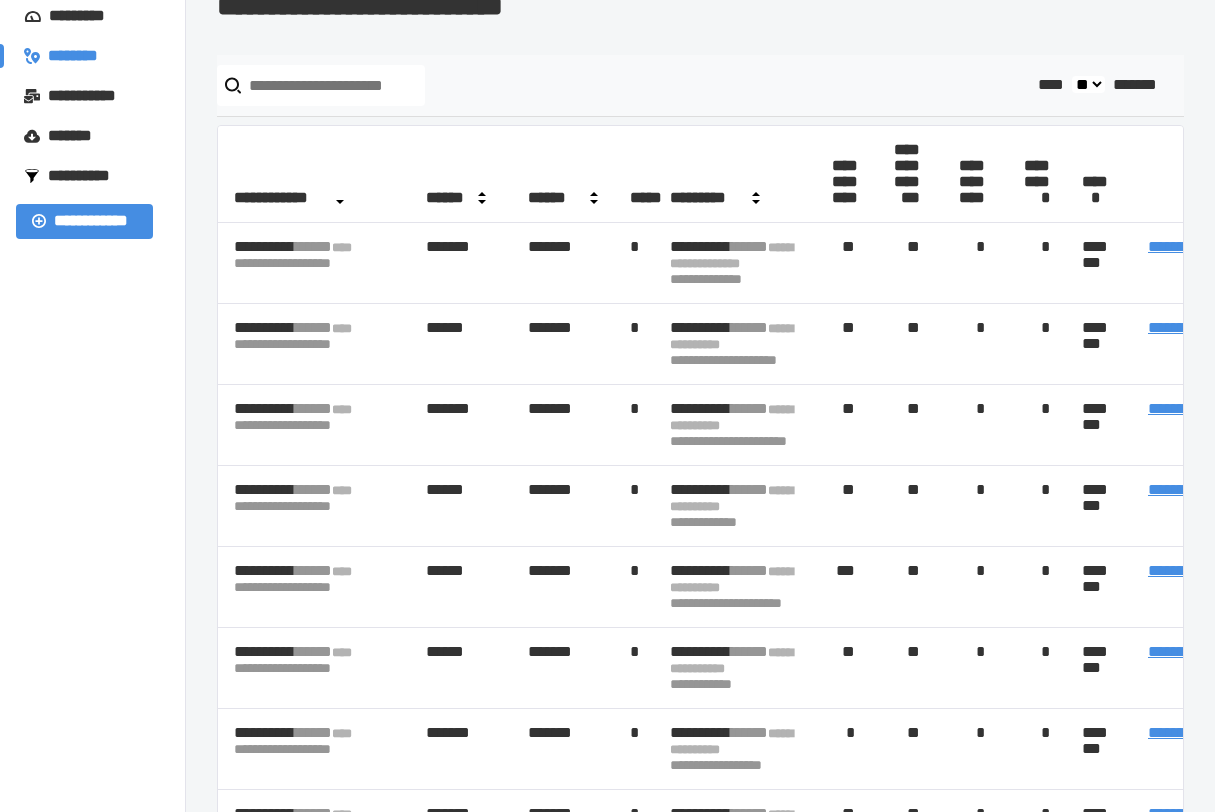 drag, startPoint x: 86, startPoint y: 556, endPoint x: 92, endPoint y: 496, distance: 60.299255 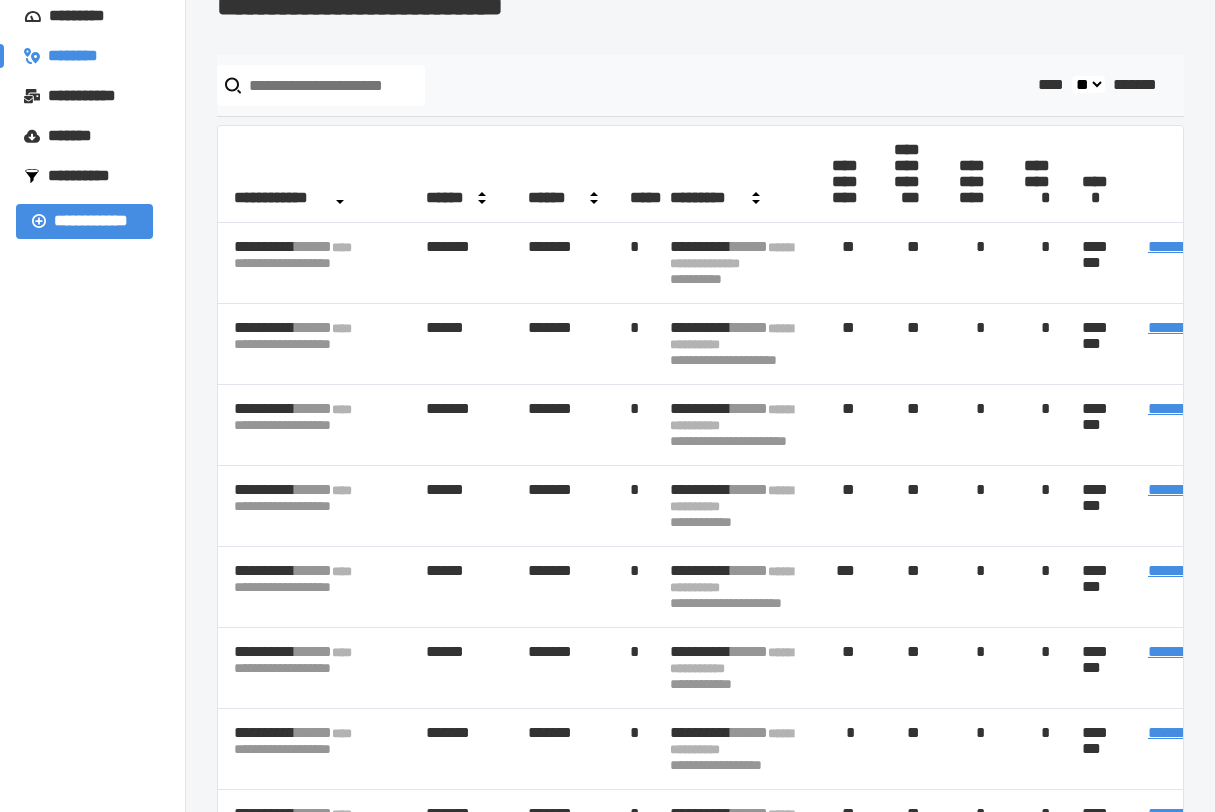 click on "**********" at bounding box center [93, 534] 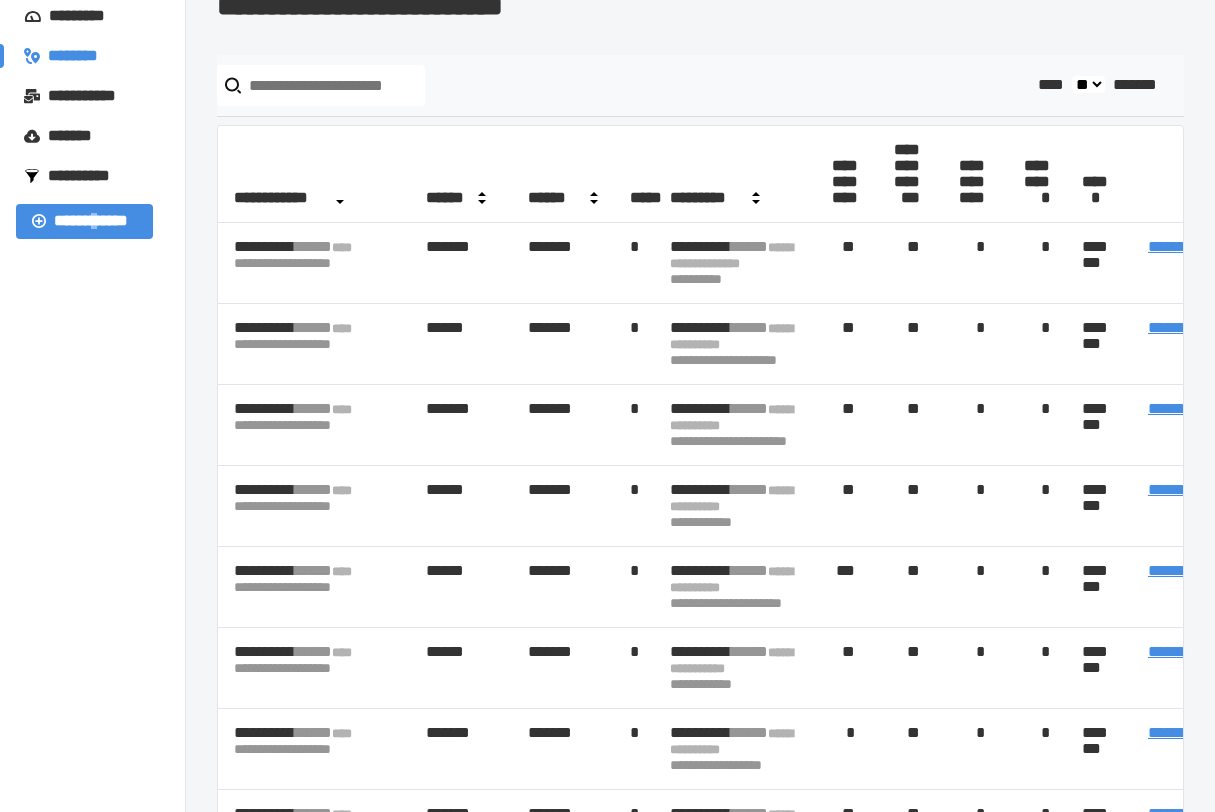 click on "**********" at bounding box center [93, 534] 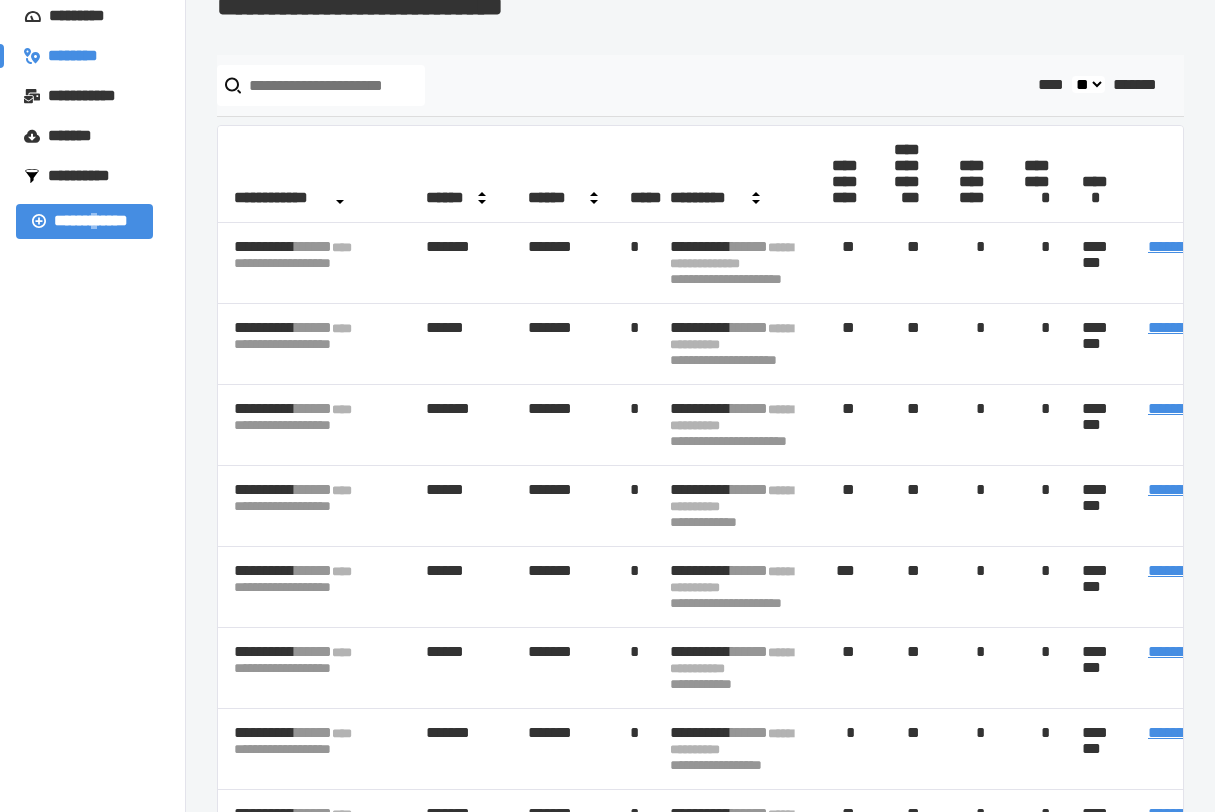 click on "**********" at bounding box center [607, 534] 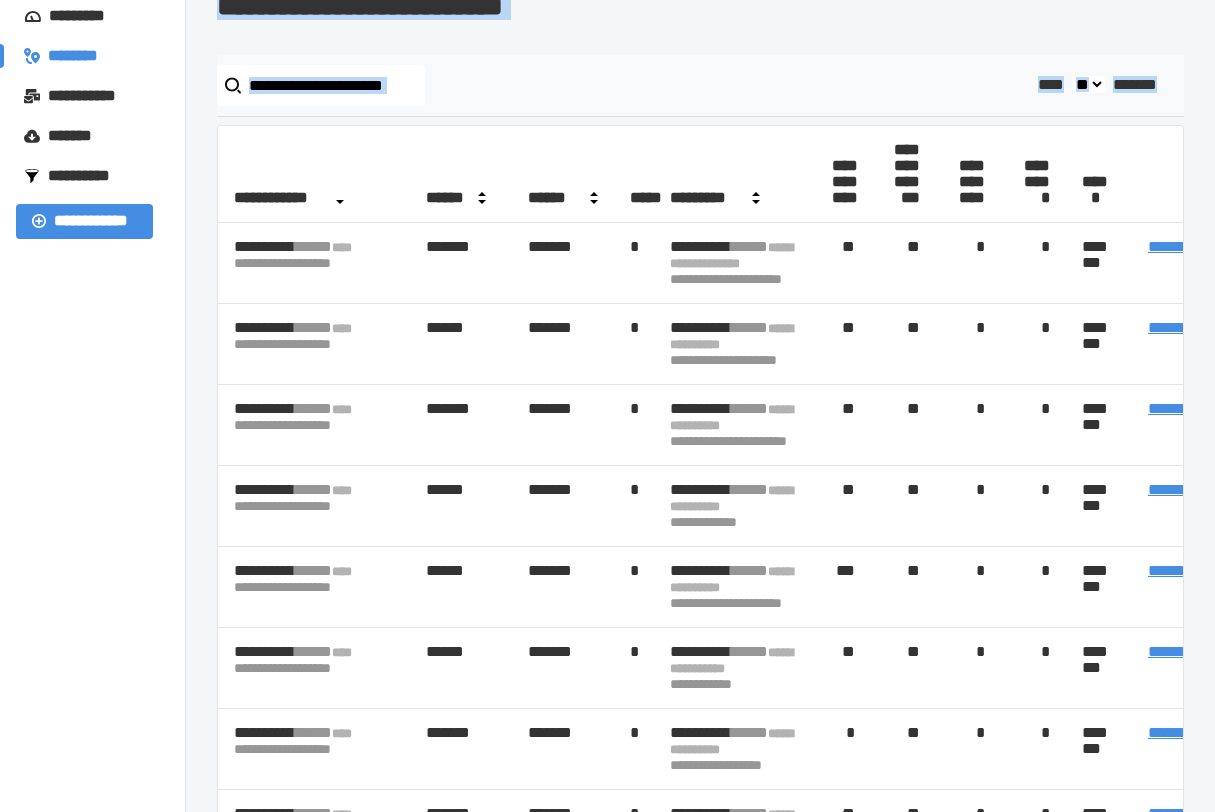 click on "**** ** ** *******" at bounding box center [808, 85] 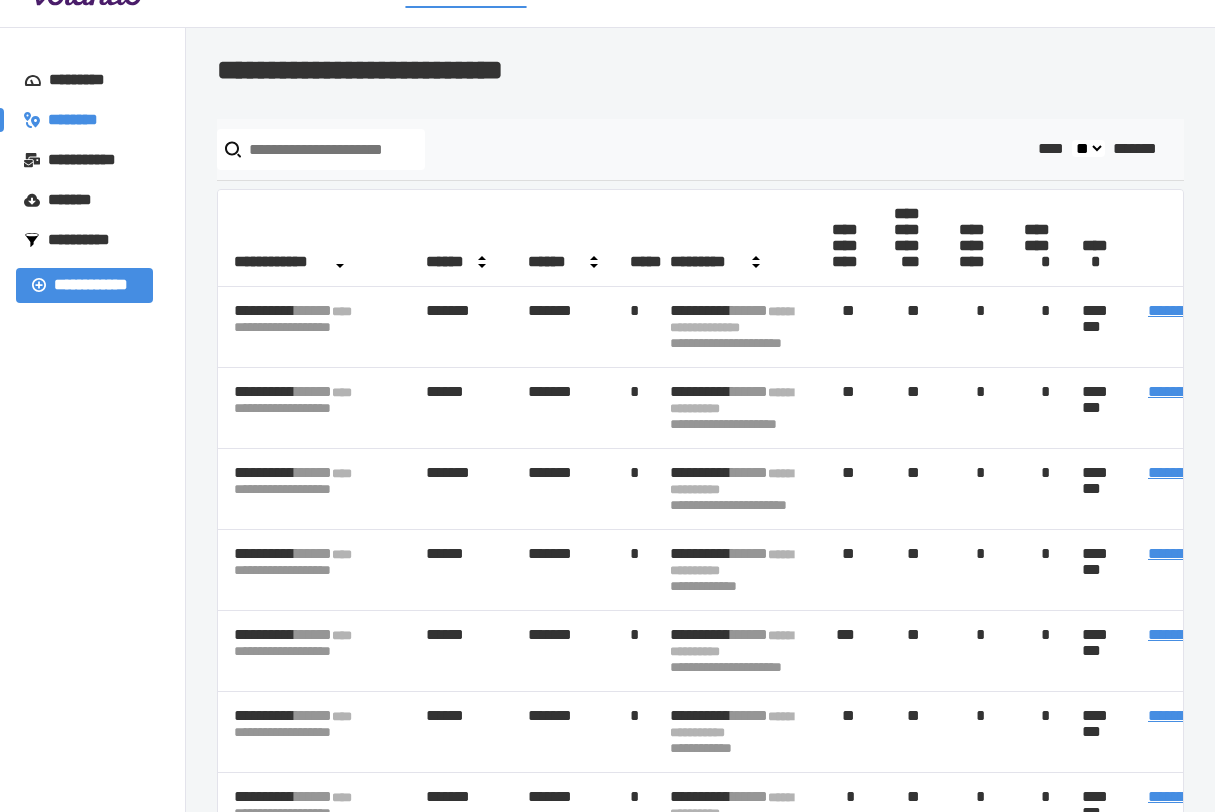 scroll, scrollTop: 0, scrollLeft: 0, axis: both 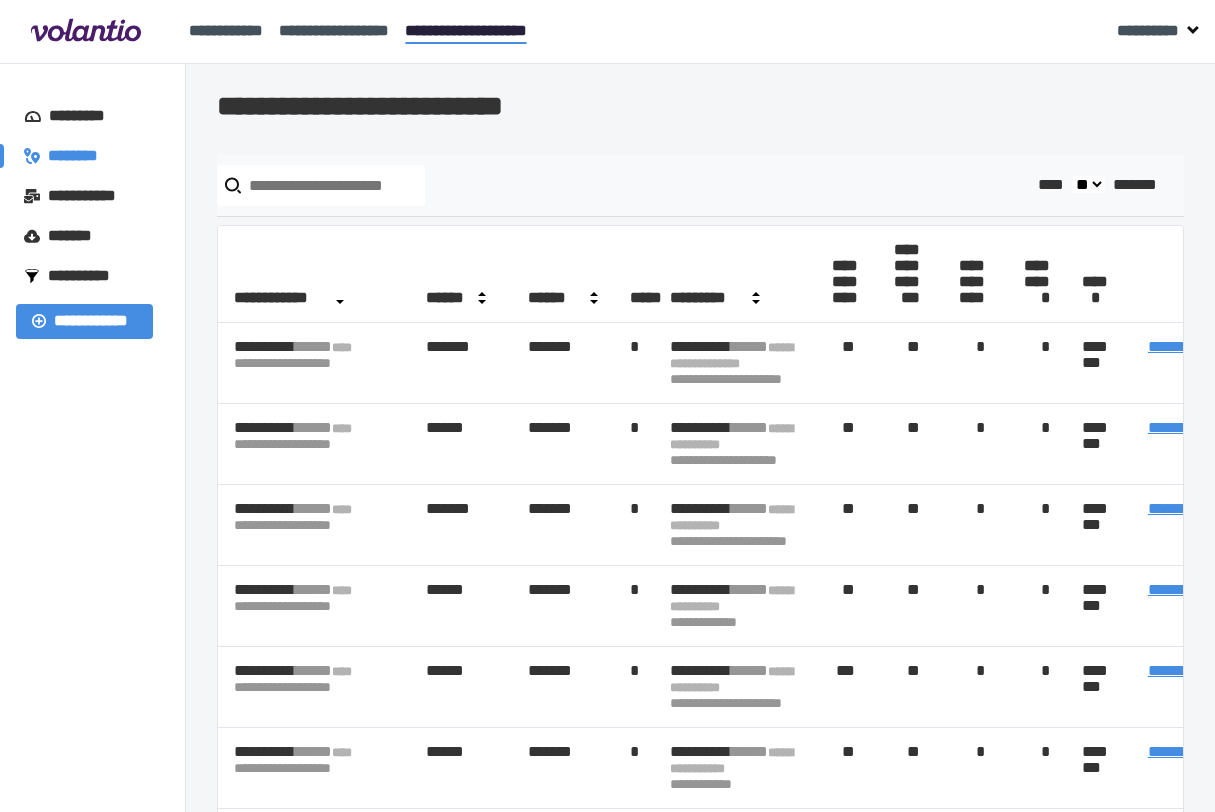 click at bounding box center (321, 185) 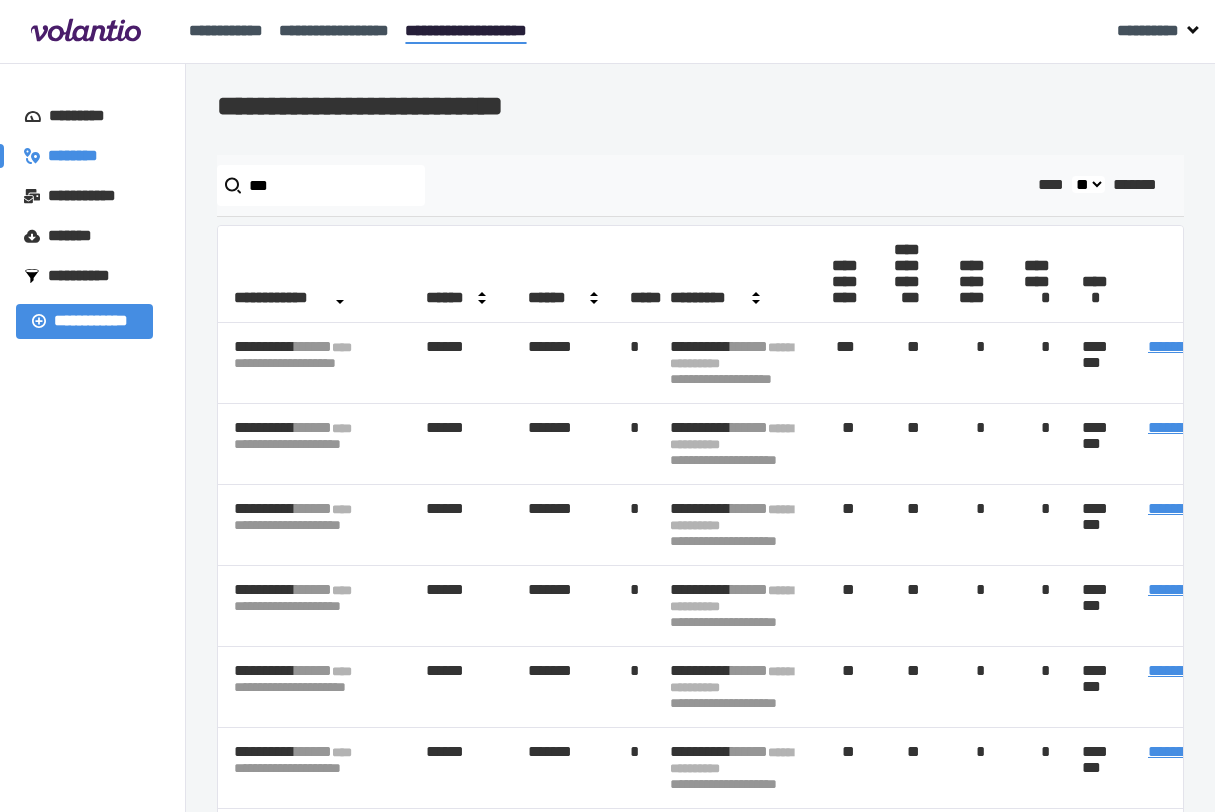 type on "***" 